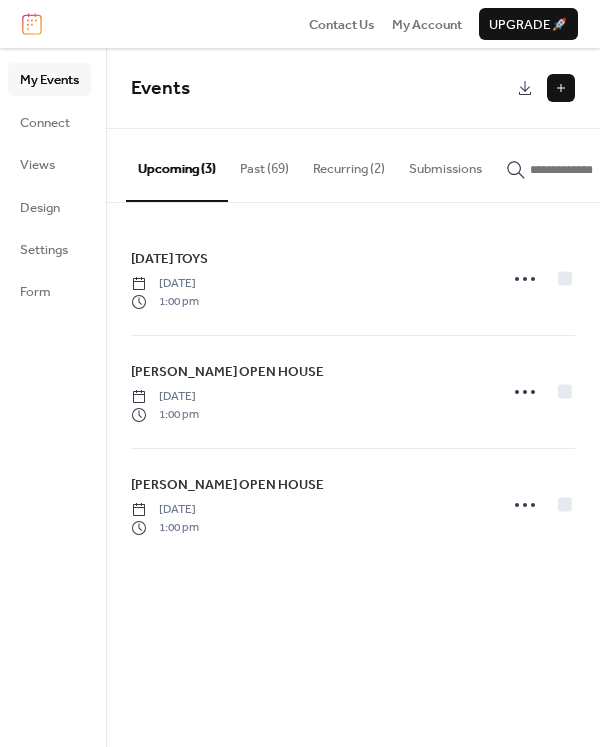 scroll, scrollTop: 0, scrollLeft: 0, axis: both 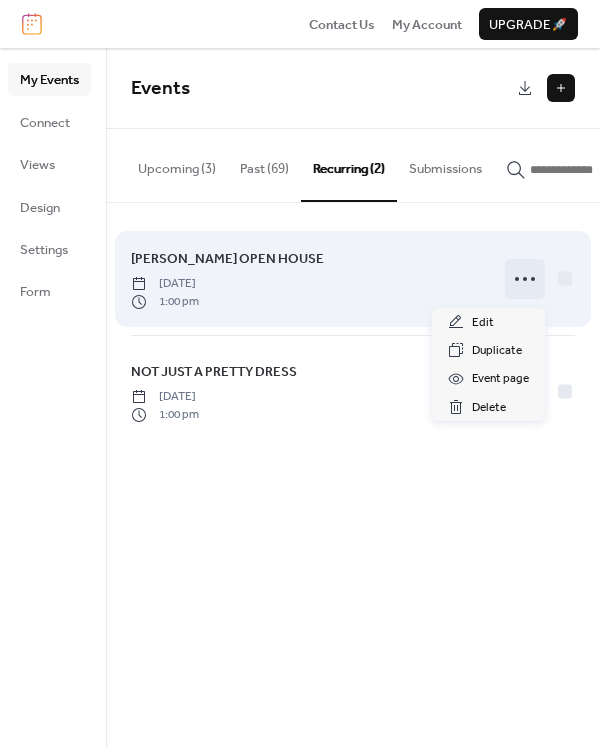click 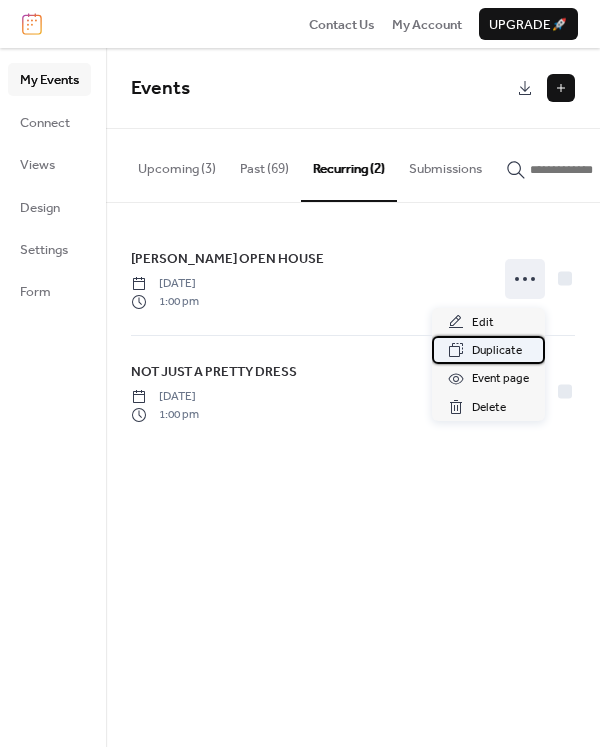 click on "Duplicate" at bounding box center (497, 351) 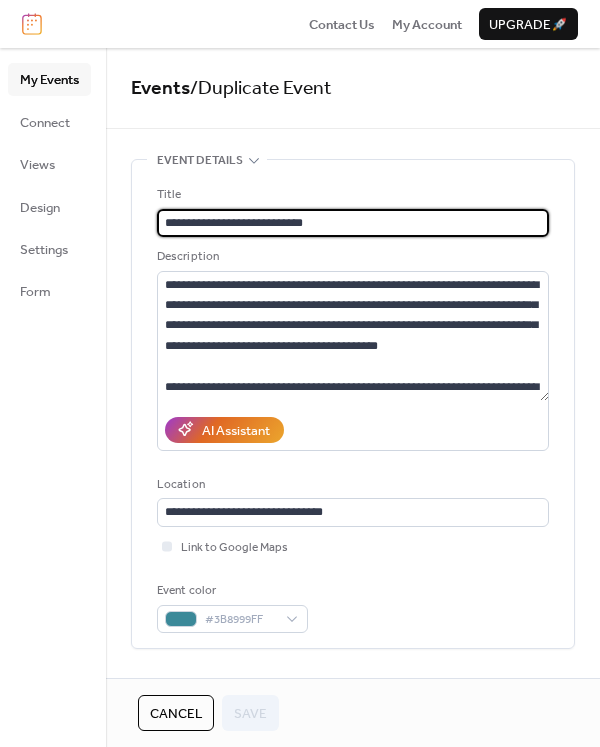 type on "**********" 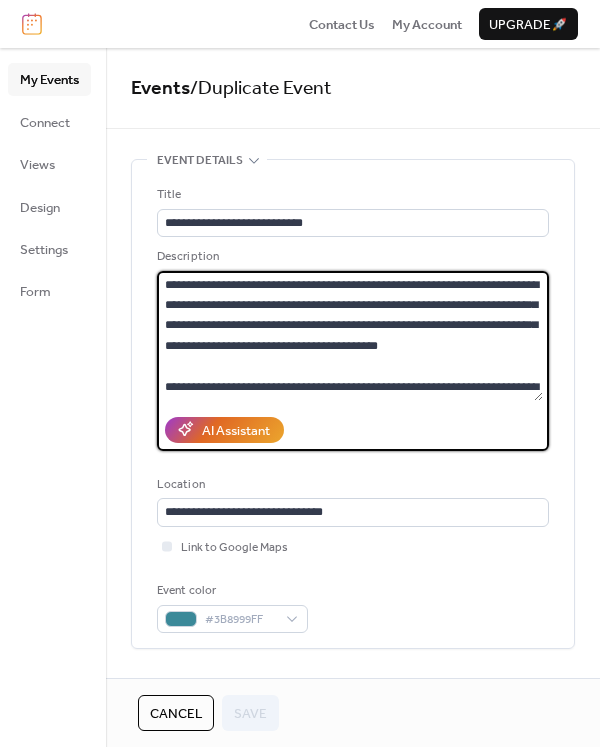 drag, startPoint x: 166, startPoint y: 285, endPoint x: 235, endPoint y: 284, distance: 69.00725 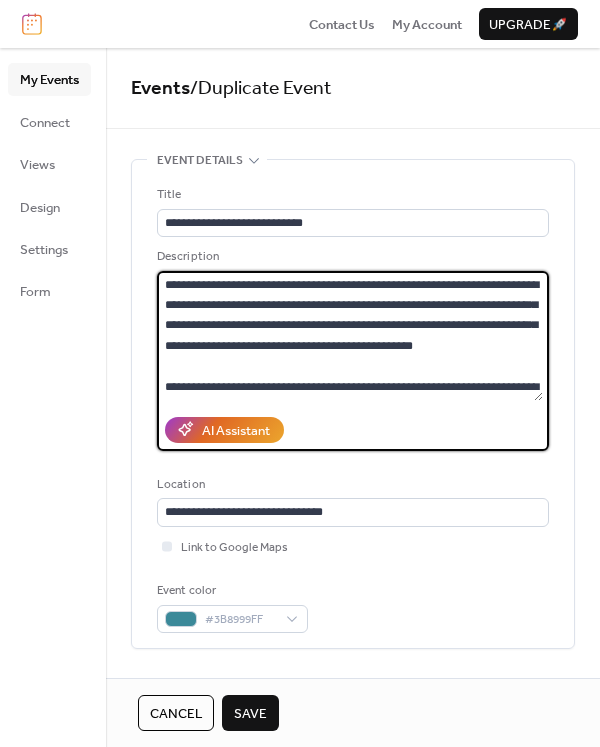 drag, startPoint x: 487, startPoint y: 301, endPoint x: 277, endPoint y: 314, distance: 210.402 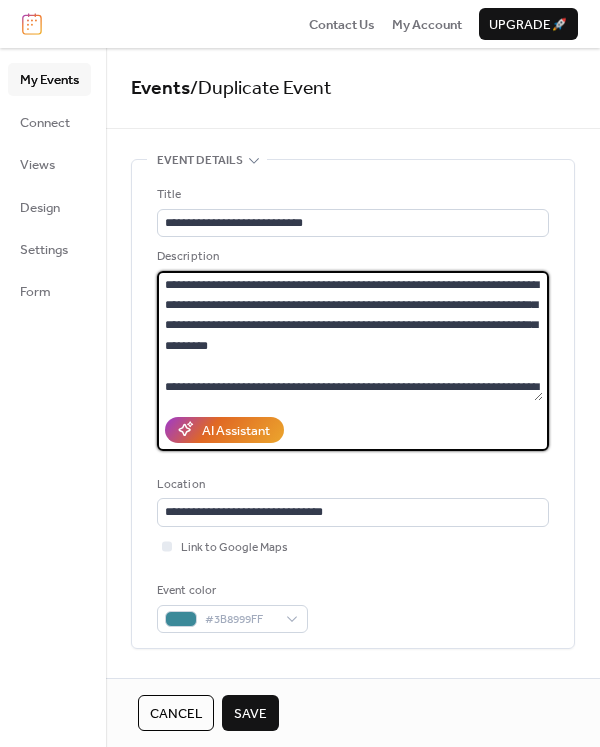 type on "**********" 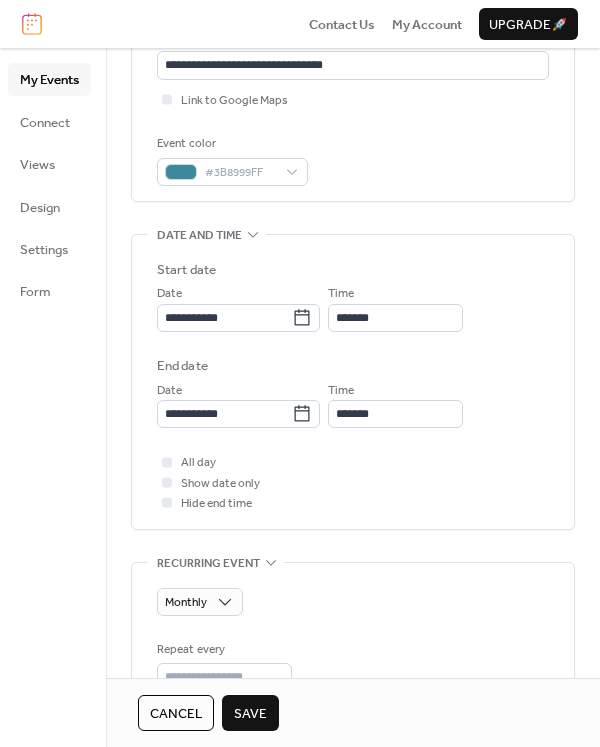 scroll, scrollTop: 458, scrollLeft: 0, axis: vertical 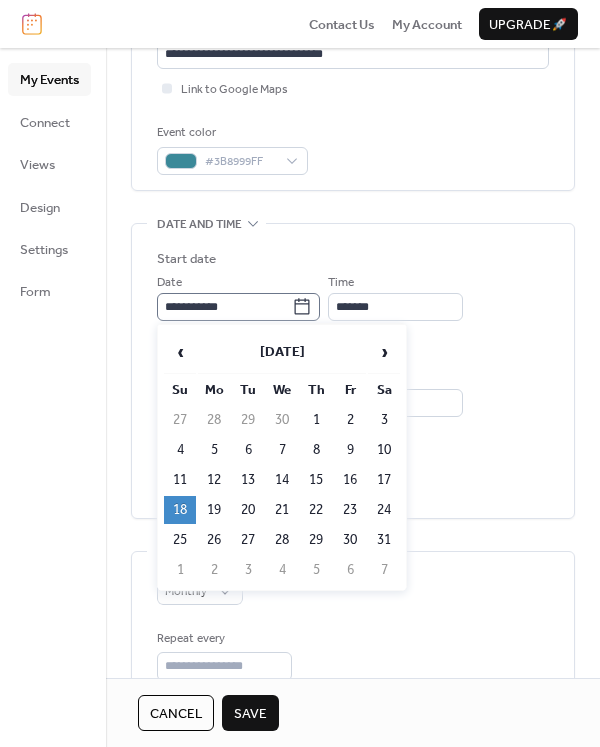 click 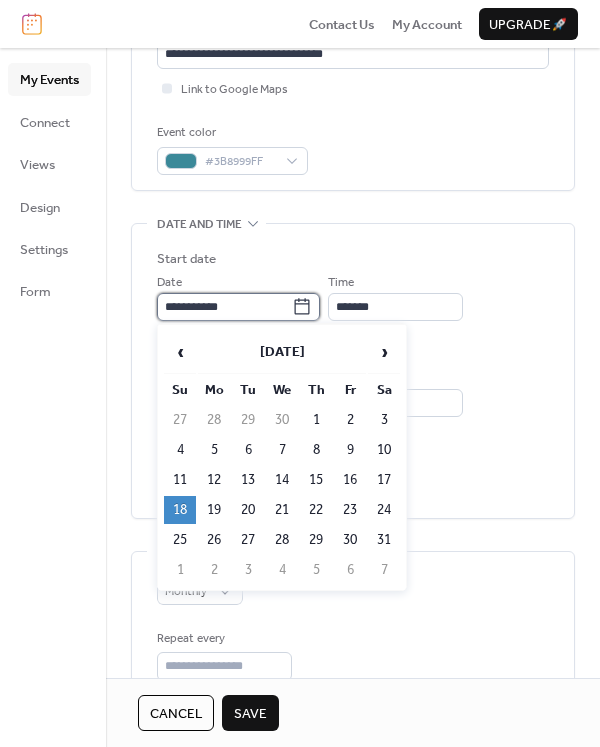 click on "**********" at bounding box center [224, 307] 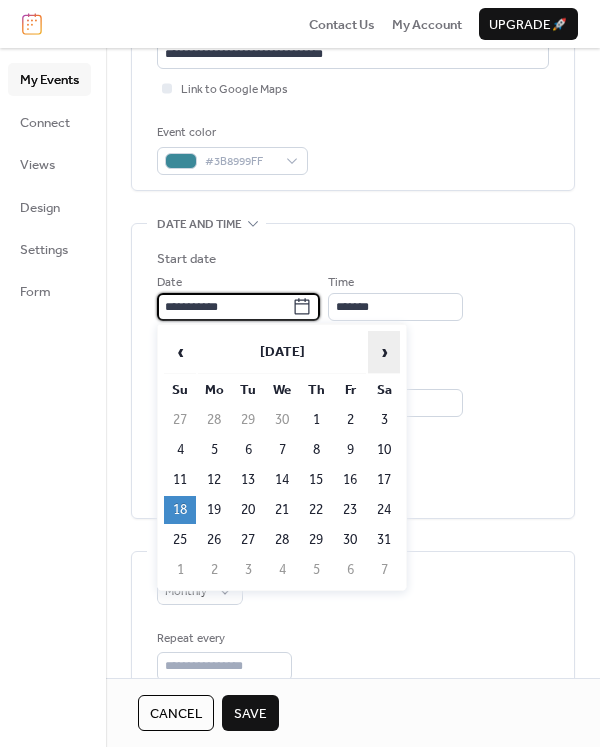 click on "›" at bounding box center [384, 352] 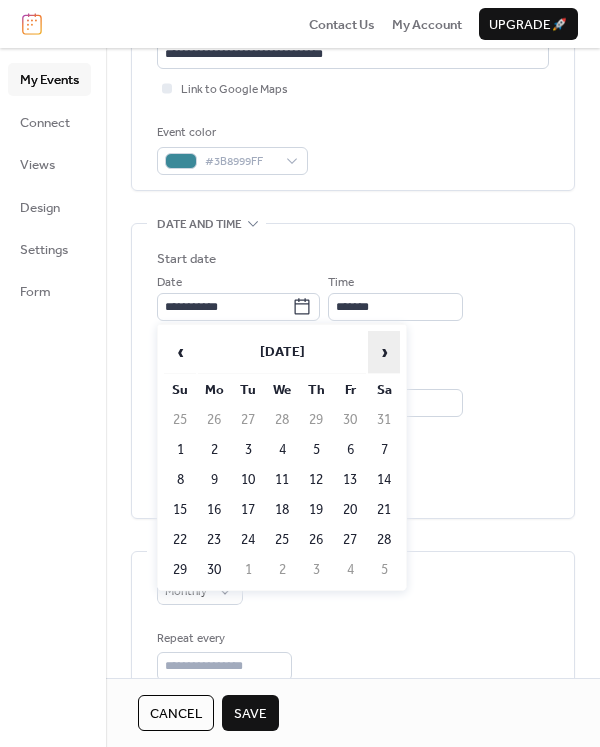 click on "›" at bounding box center [384, 352] 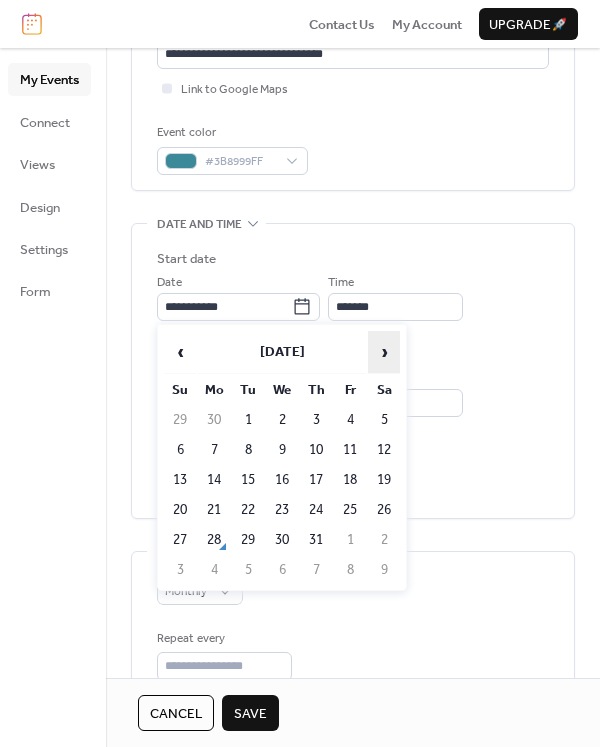 click on "›" at bounding box center [384, 352] 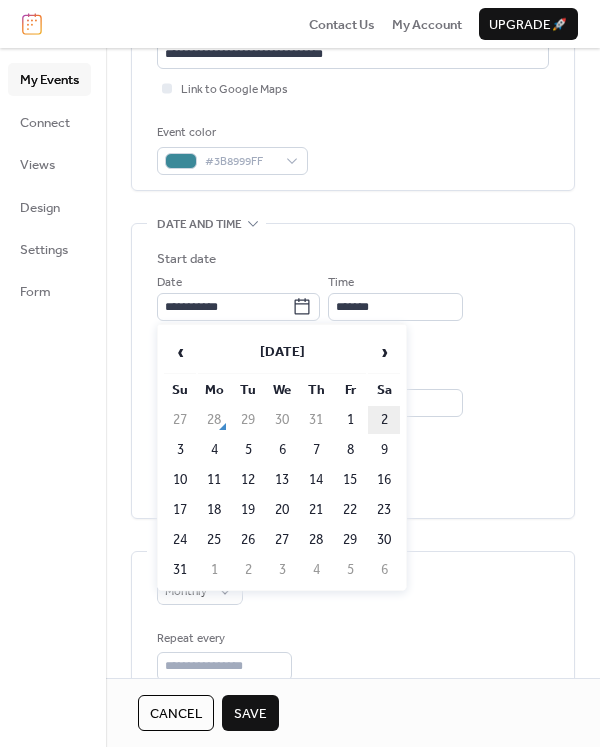 click on "2" at bounding box center (384, 420) 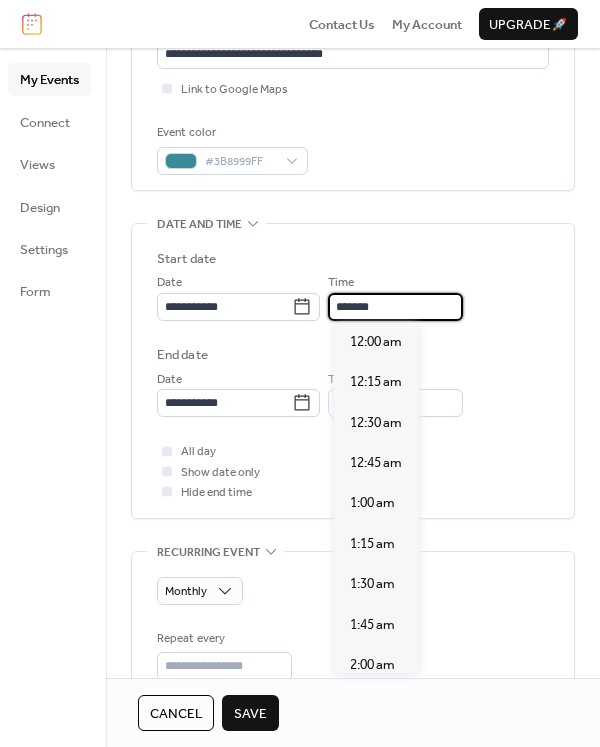 scroll, scrollTop: 2055, scrollLeft: 0, axis: vertical 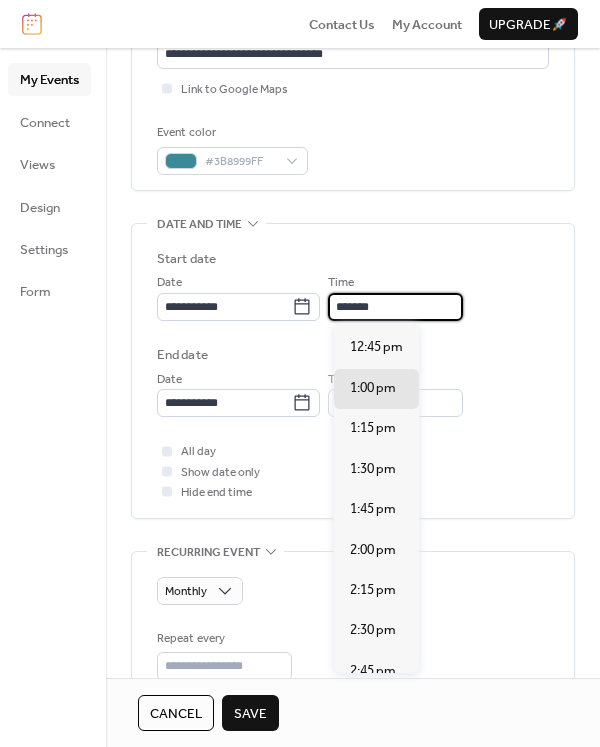 click on "*******" at bounding box center [395, 307] 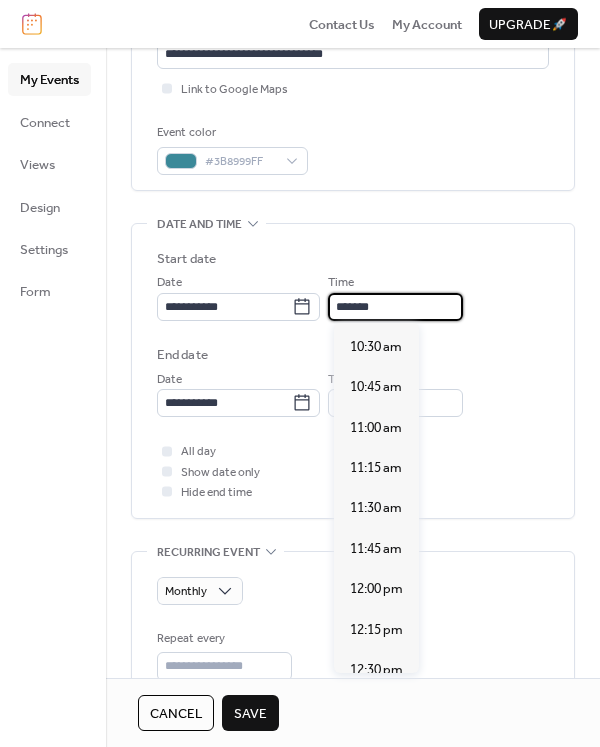 scroll, scrollTop: 1688, scrollLeft: 0, axis: vertical 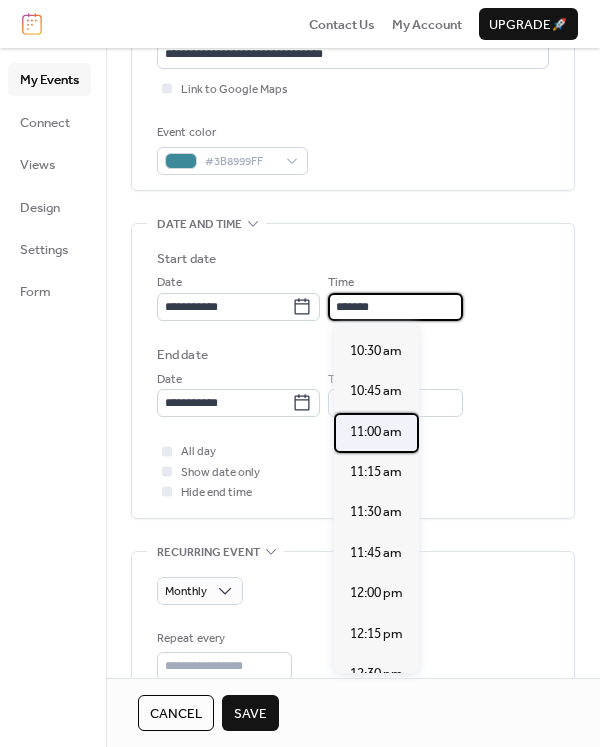 click on "11:00 am" at bounding box center (376, 432) 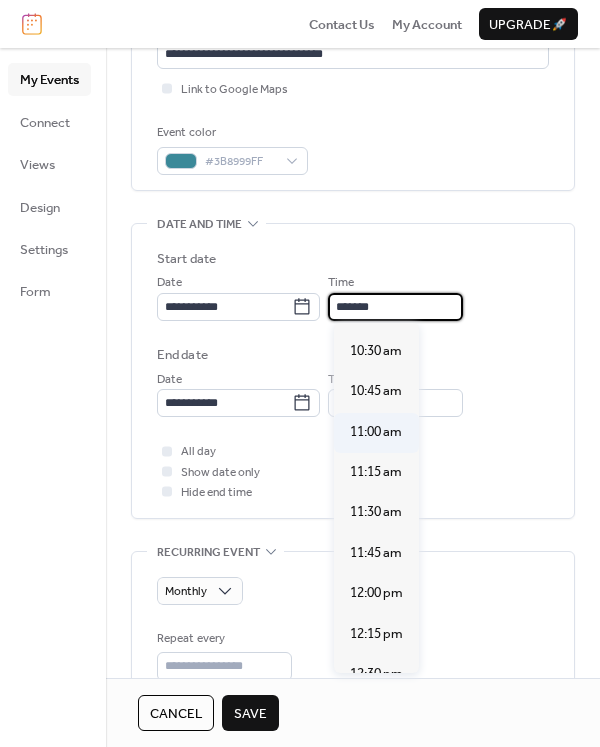 type on "********" 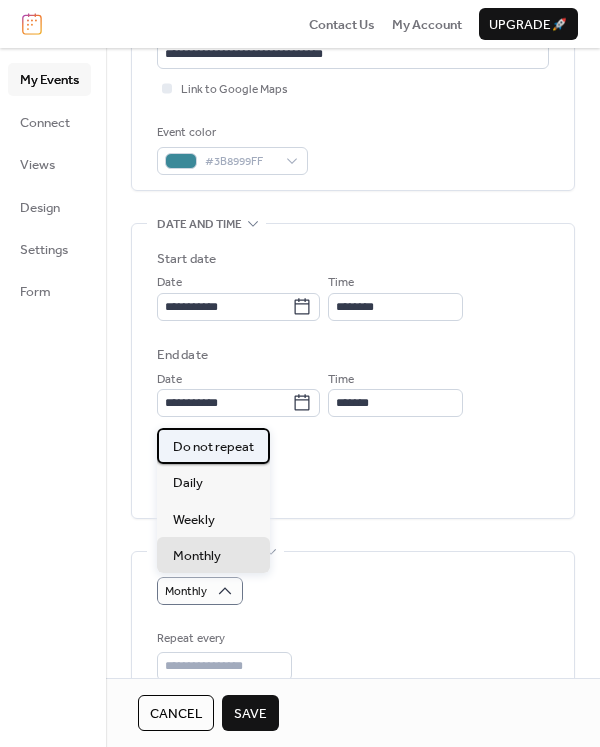 click on "Do not repeat" at bounding box center (213, 447) 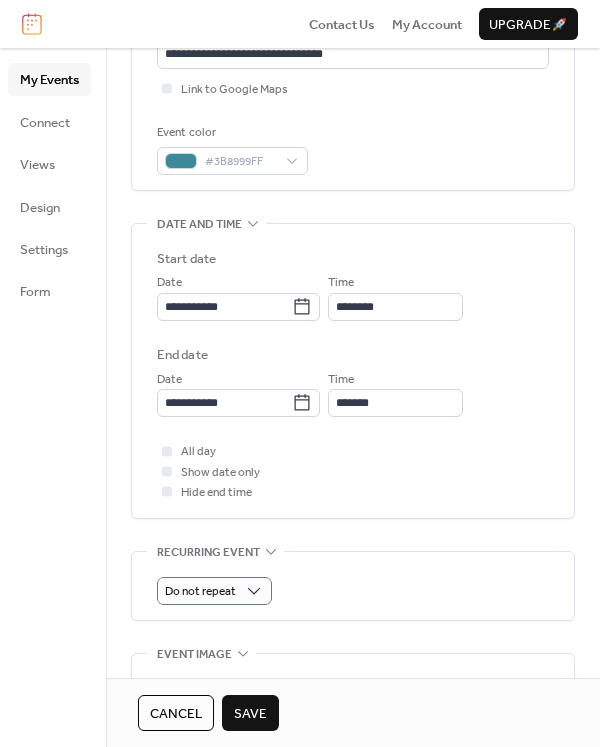 click on "**********" at bounding box center [353, 450] 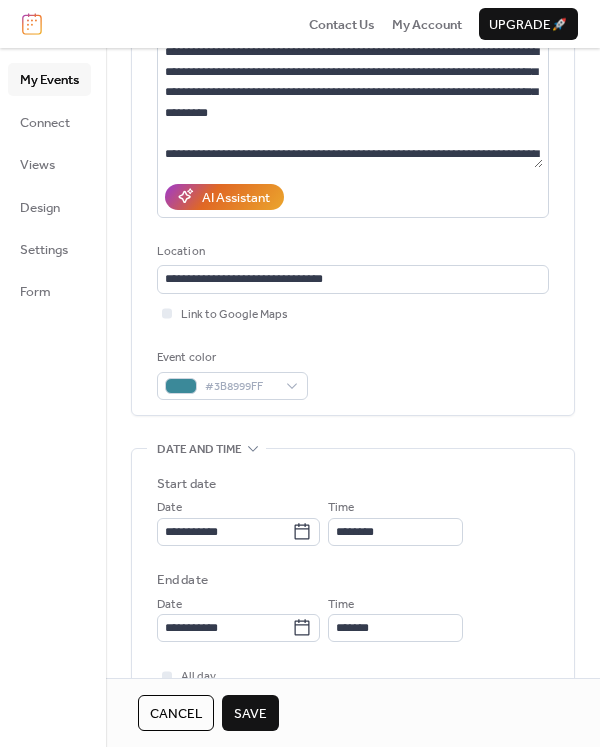 scroll, scrollTop: 0, scrollLeft: 0, axis: both 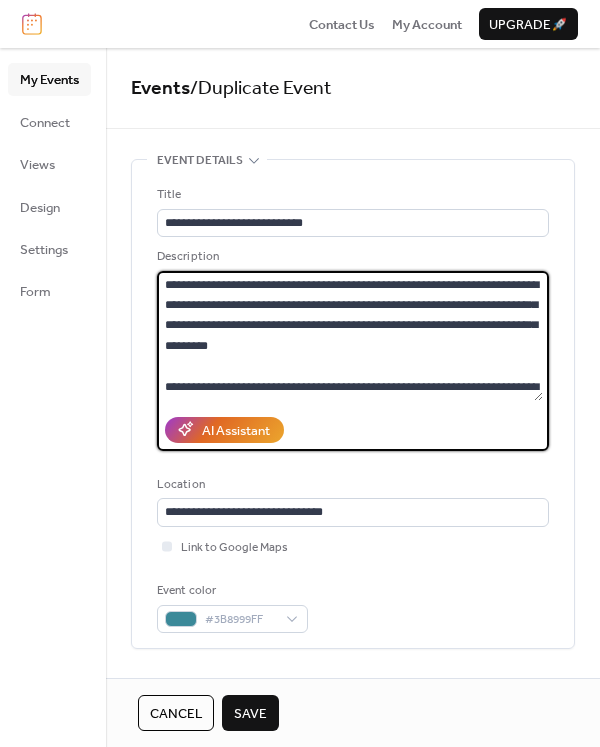 drag, startPoint x: 297, startPoint y: 306, endPoint x: 278, endPoint y: 308, distance: 19.104973 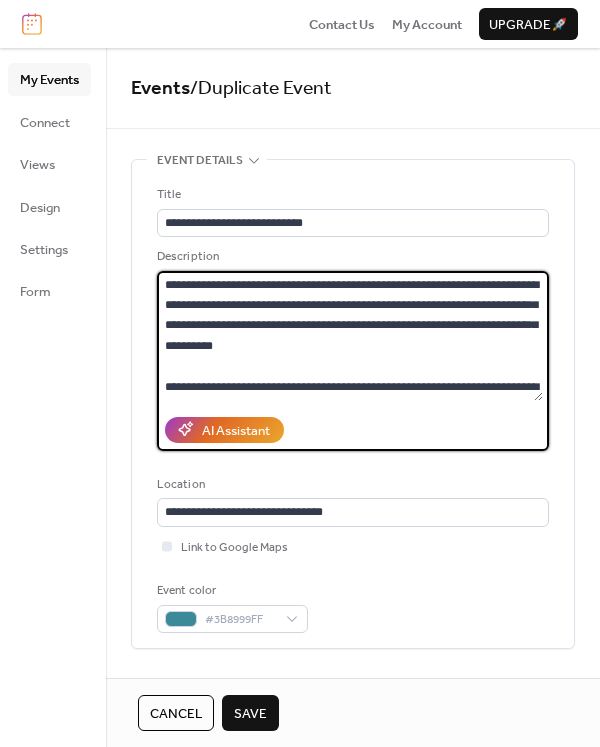 type on "**********" 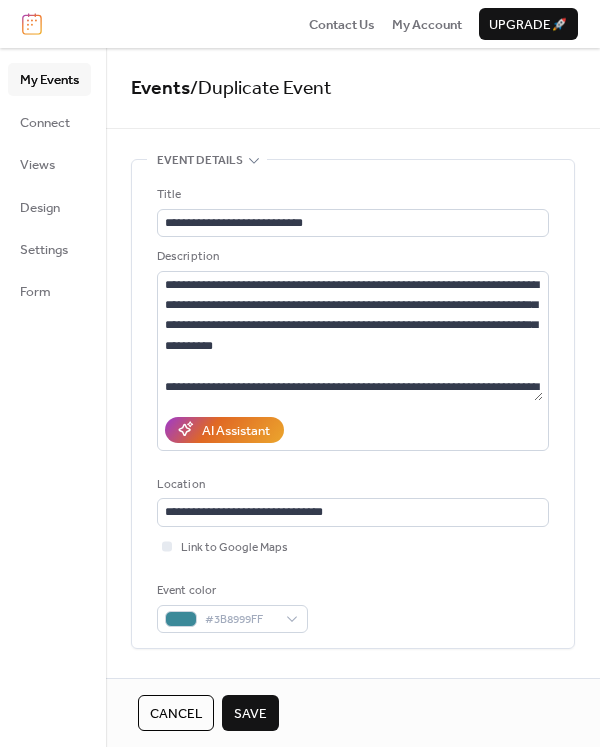 click on "Save" at bounding box center [250, 714] 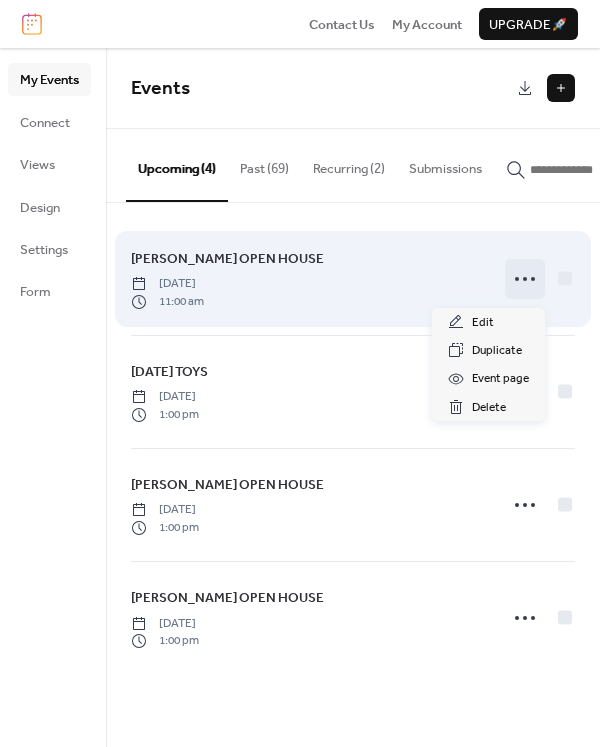 click 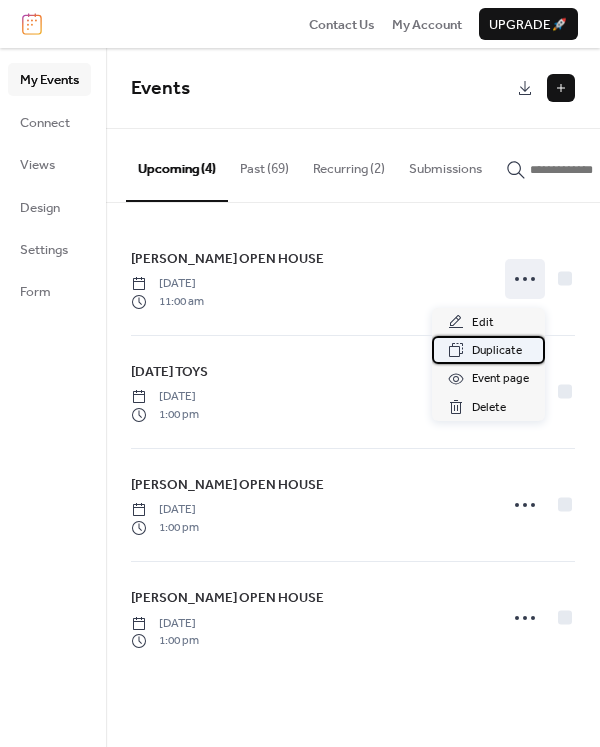 click on "Duplicate" at bounding box center [488, 350] 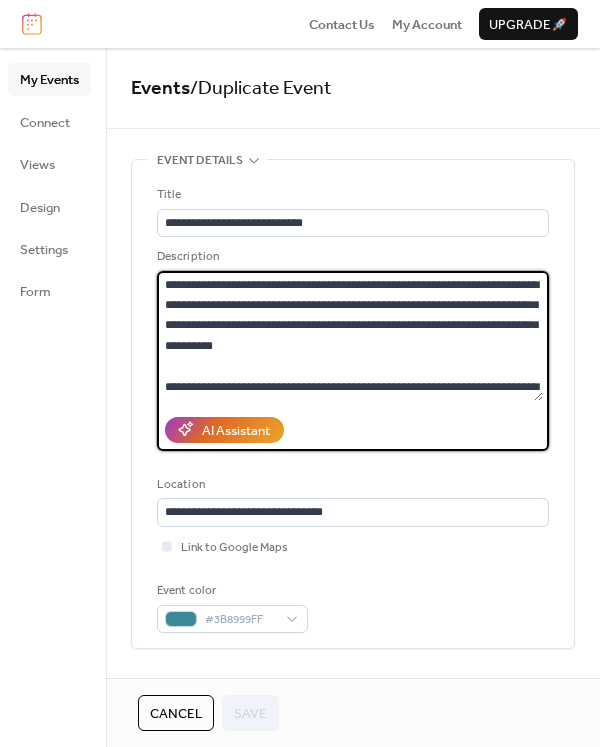 drag, startPoint x: 305, startPoint y: 307, endPoint x: 283, endPoint y: 311, distance: 22.36068 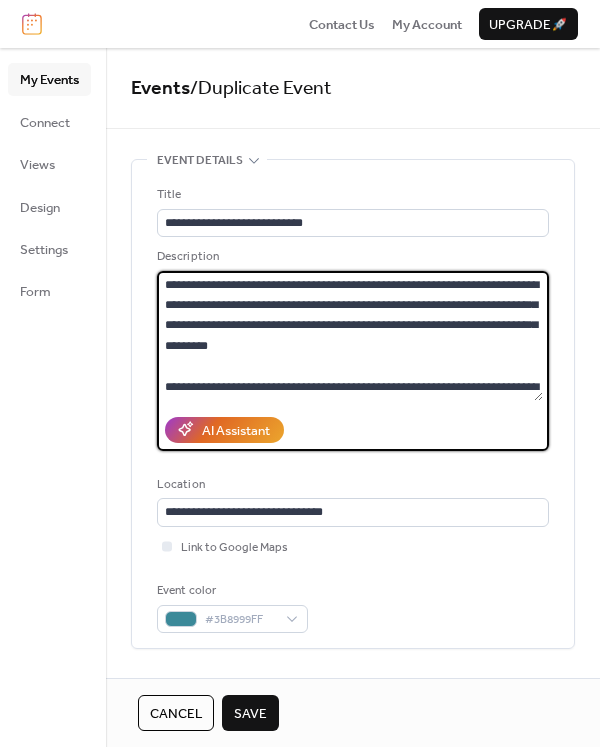 type on "**********" 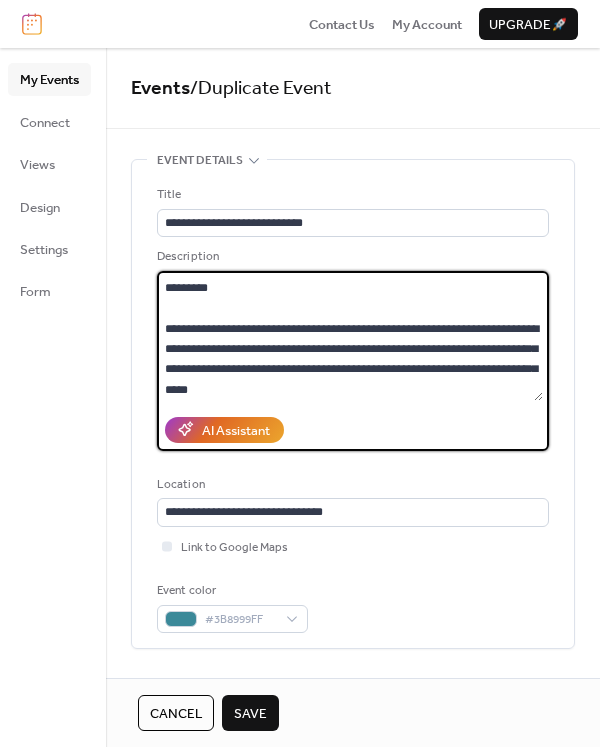 scroll, scrollTop: 61, scrollLeft: 0, axis: vertical 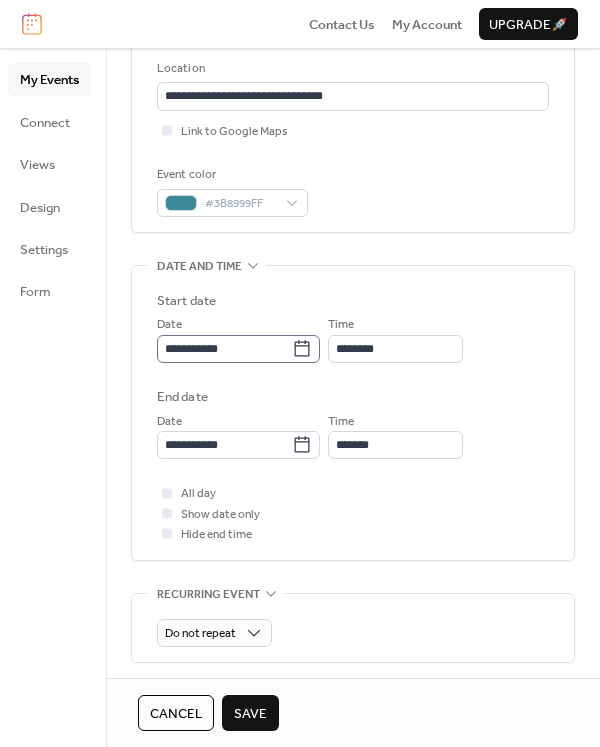 click 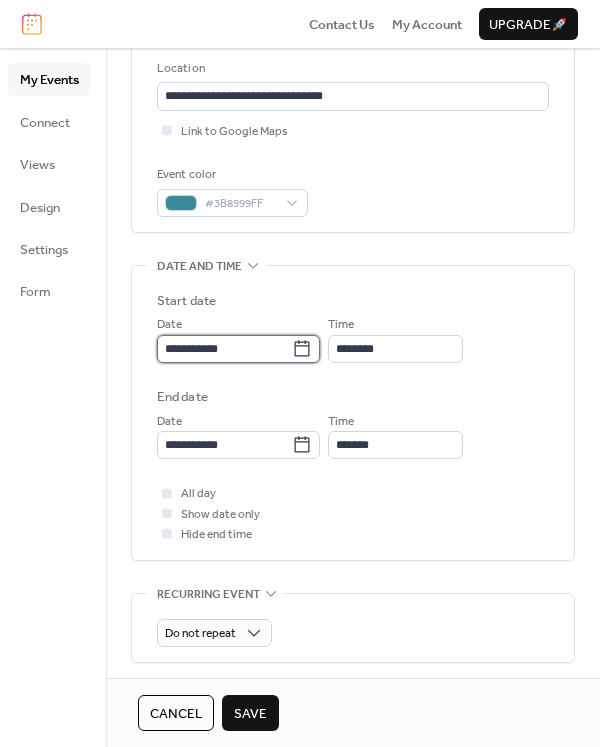 click on "**********" at bounding box center [224, 349] 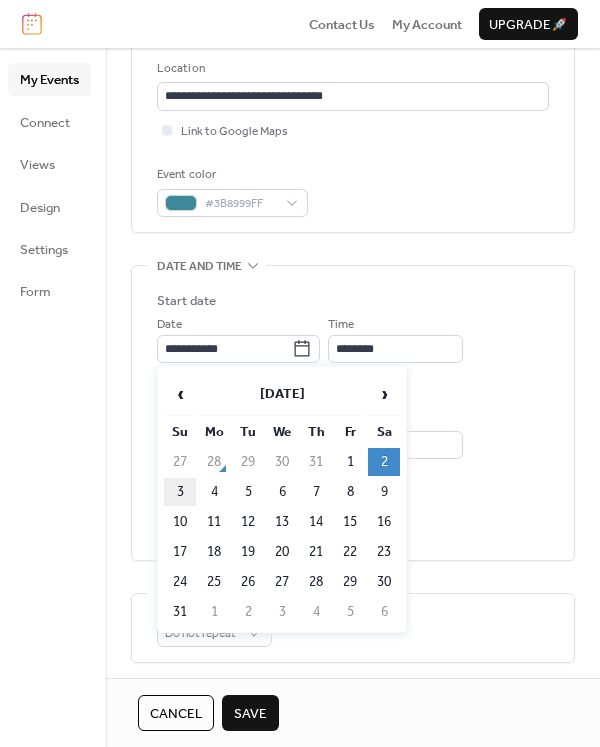 click on "3" at bounding box center [180, 492] 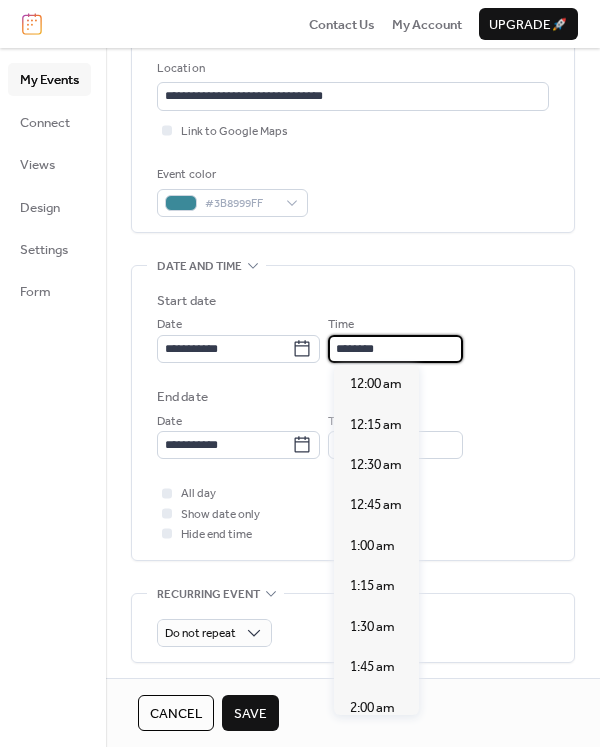 click on "********" at bounding box center (395, 349) 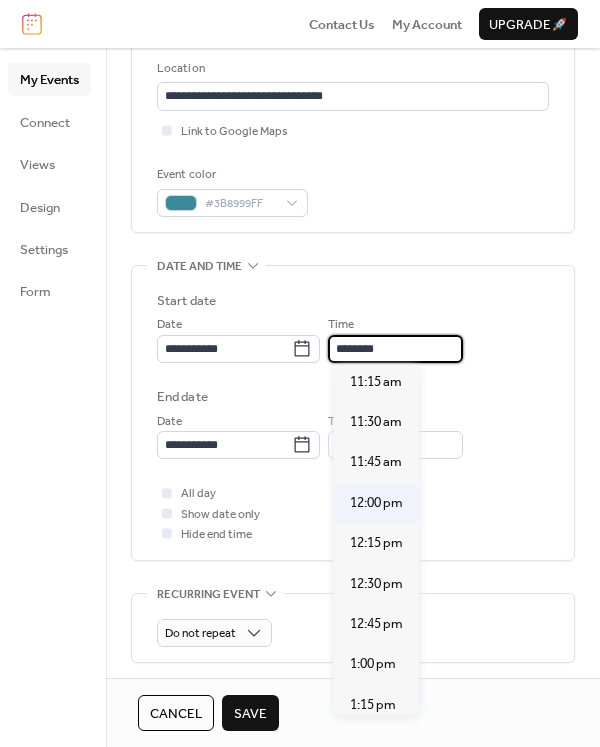 scroll, scrollTop: 1828, scrollLeft: 0, axis: vertical 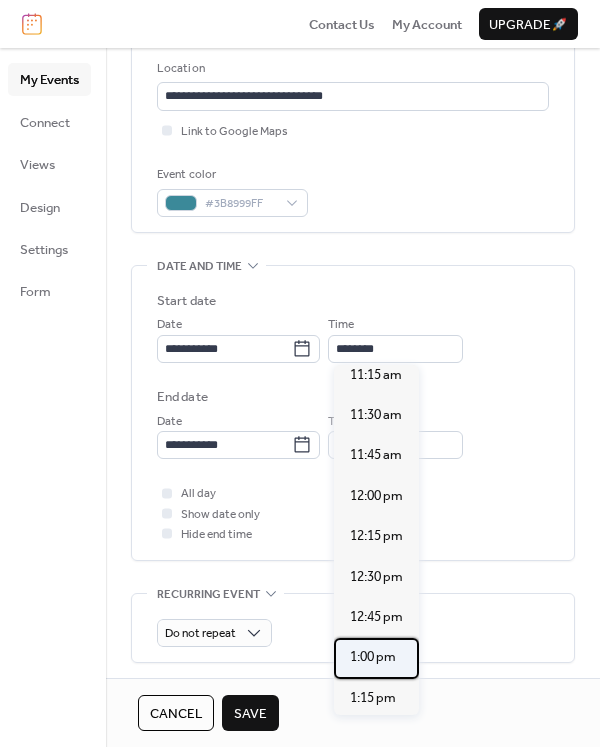 click on "1:00 pm" at bounding box center (373, 657) 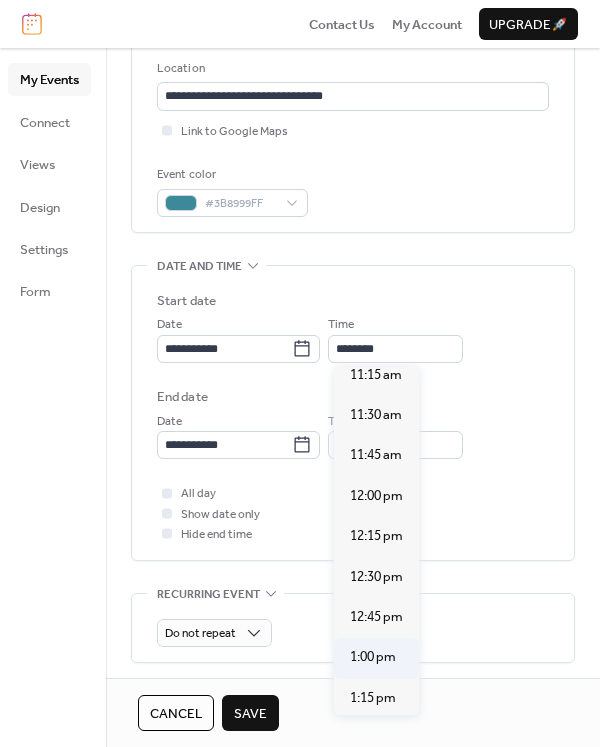 type on "*******" 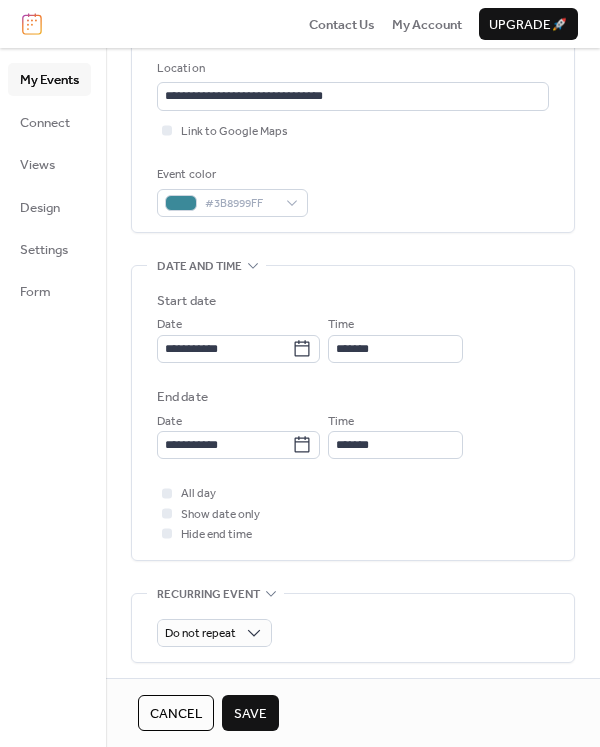 click on "Save" at bounding box center [250, 714] 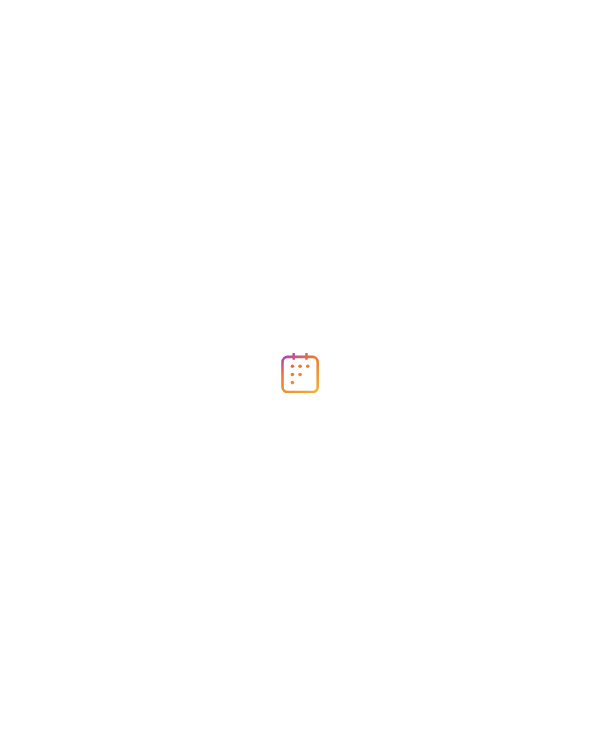 scroll, scrollTop: 0, scrollLeft: 0, axis: both 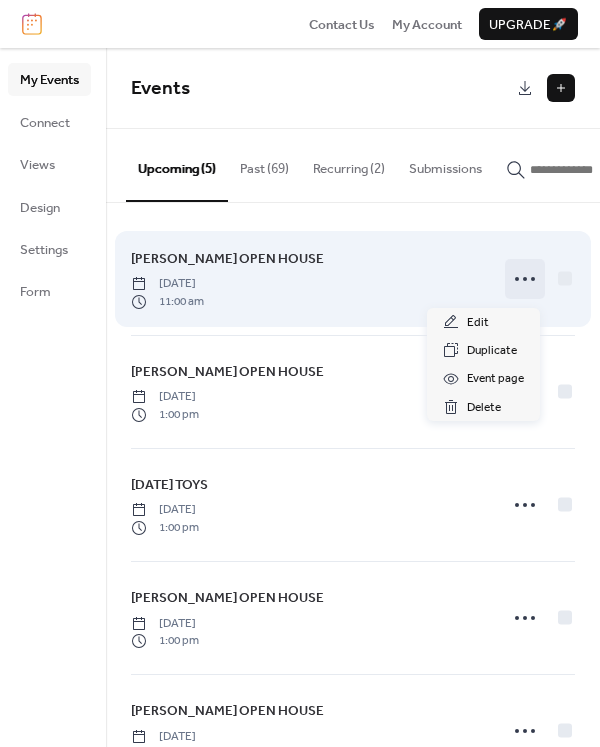 click 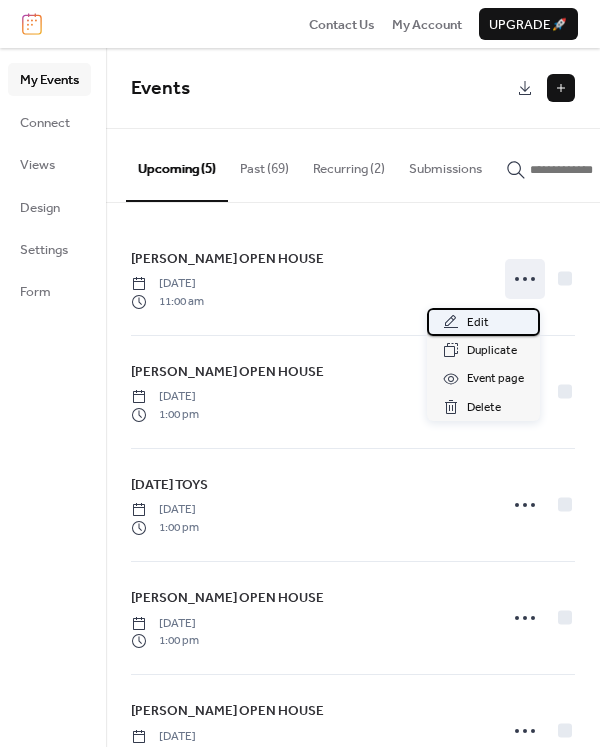 click on "Edit" at bounding box center (483, 322) 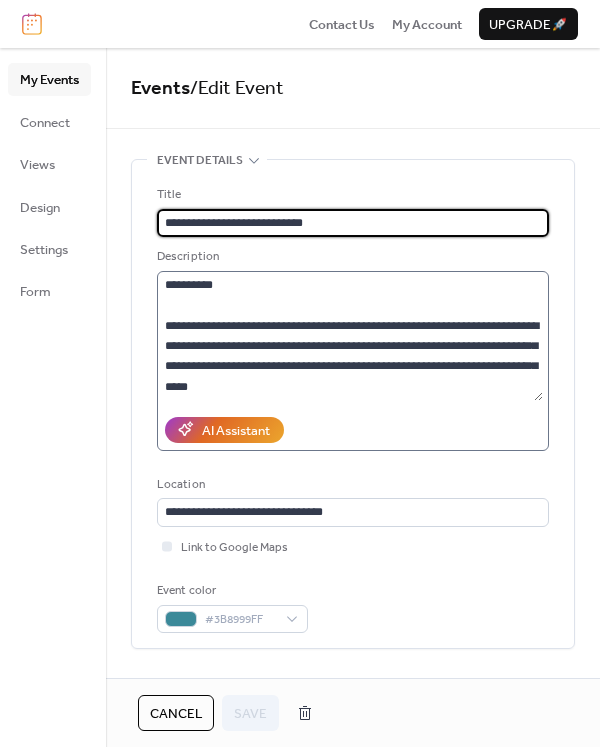 scroll, scrollTop: 0, scrollLeft: 0, axis: both 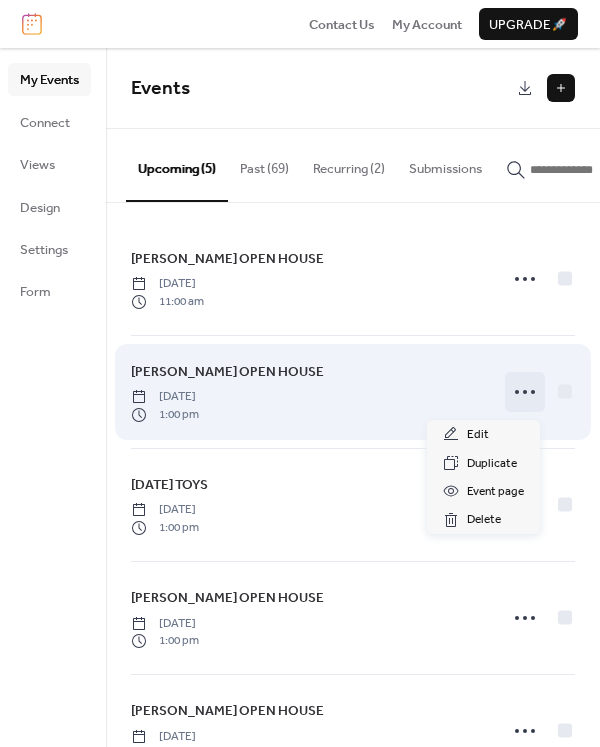 click 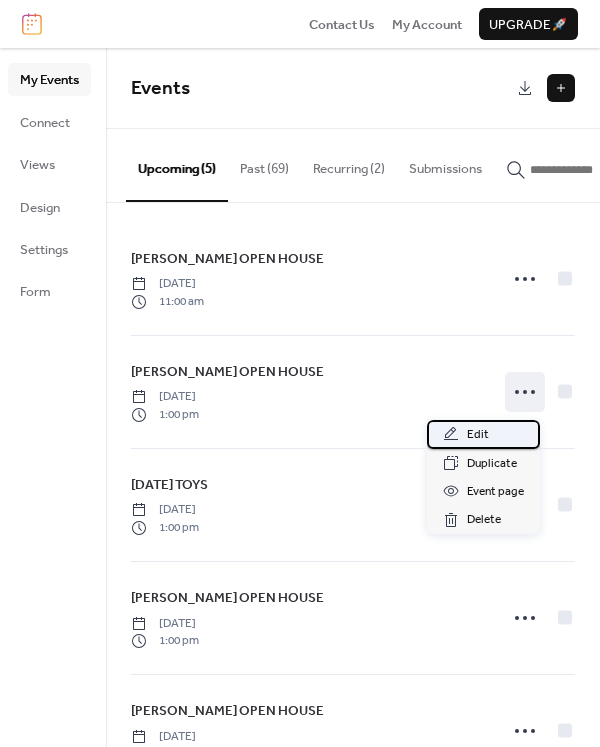 click on "Edit" at bounding box center (478, 435) 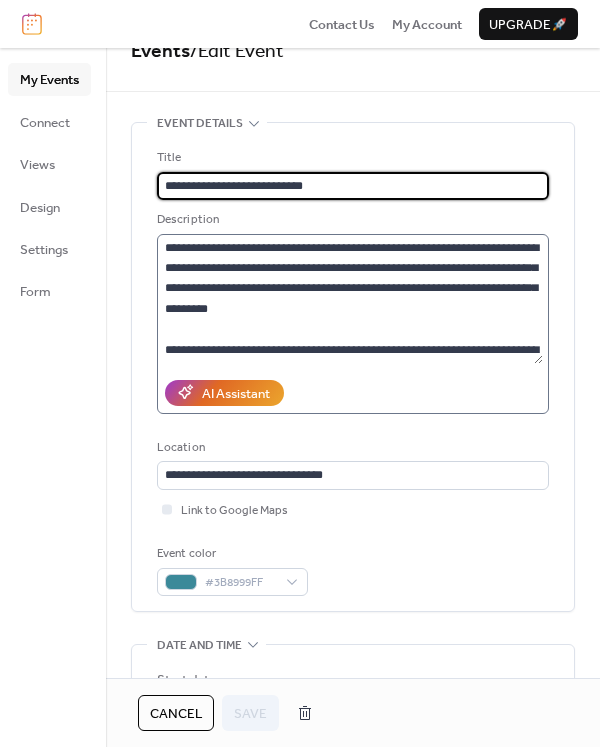 scroll, scrollTop: 0, scrollLeft: 0, axis: both 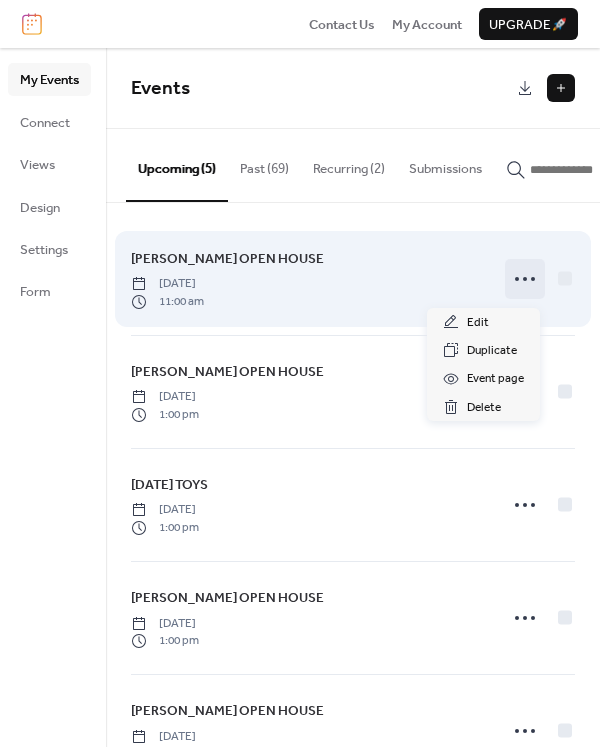 click 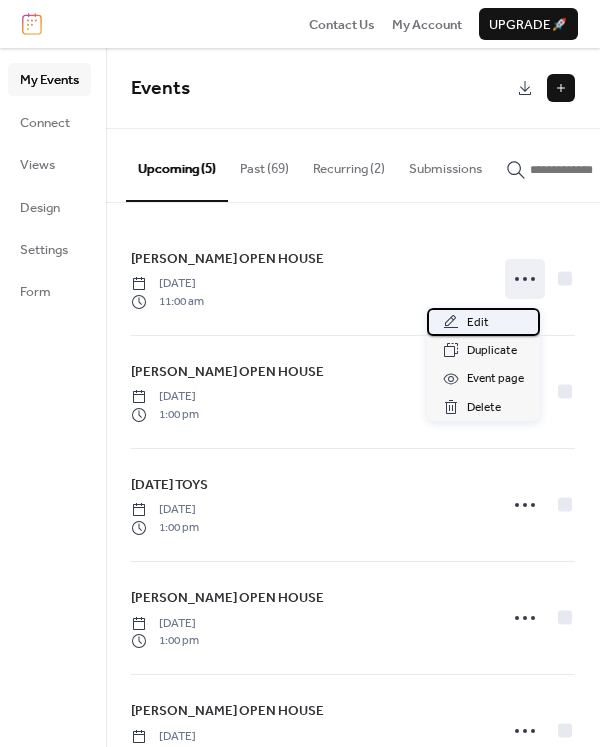 click on "Edit" at bounding box center [483, 322] 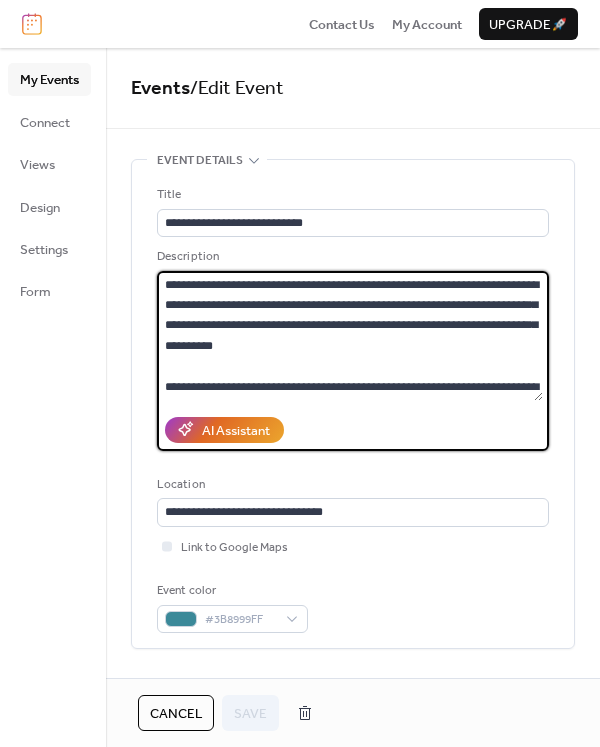 scroll, scrollTop: 61, scrollLeft: 0, axis: vertical 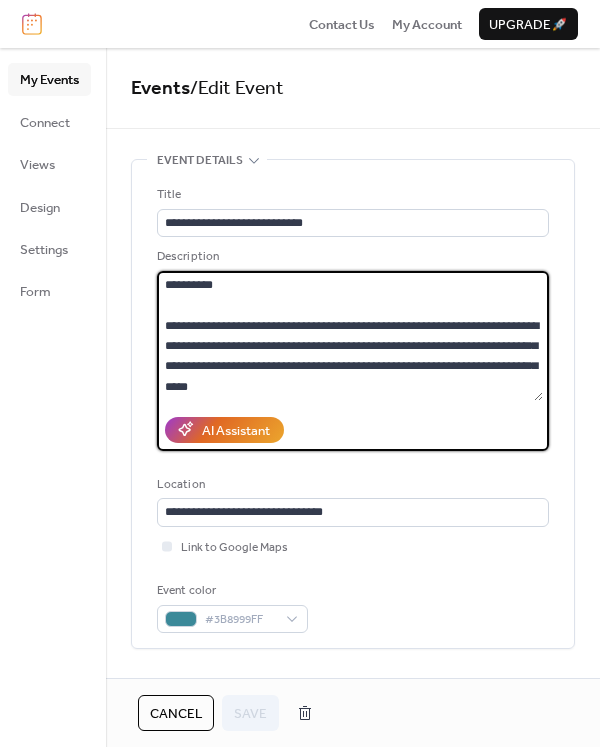 click on "**********" at bounding box center [350, 336] 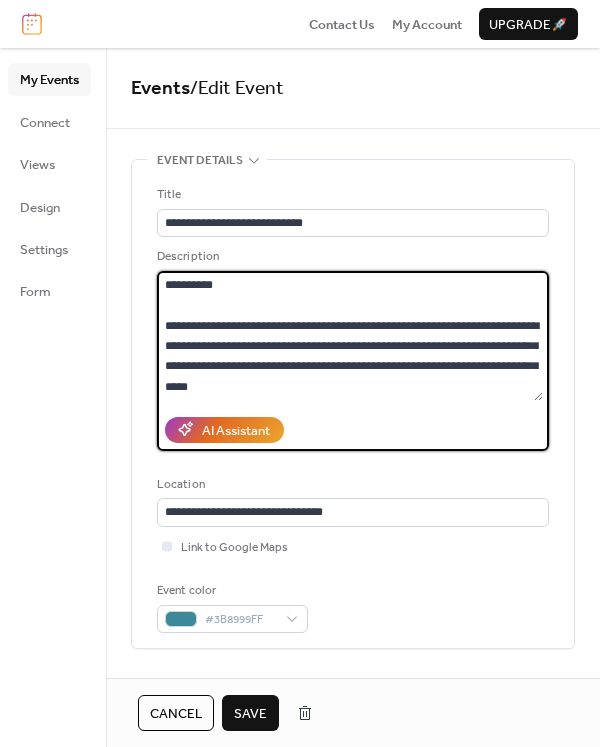 type on "**********" 